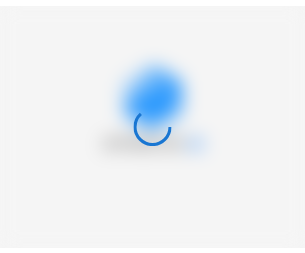 scroll, scrollTop: 0, scrollLeft: 0, axis: both 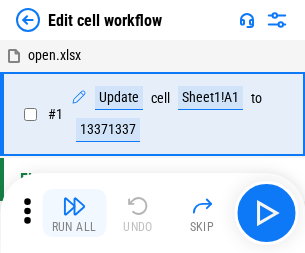 click at bounding box center (74, 206) 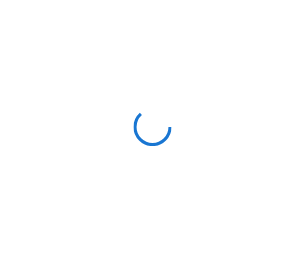 scroll, scrollTop: 0, scrollLeft: 0, axis: both 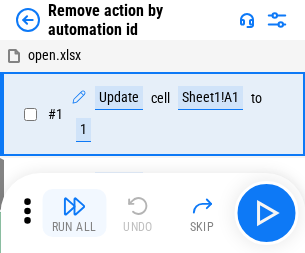 click at bounding box center [74, 206] 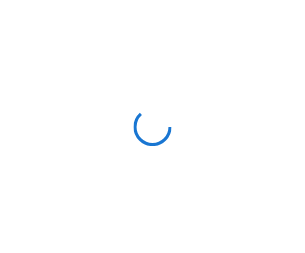 scroll, scrollTop: 0, scrollLeft: 0, axis: both 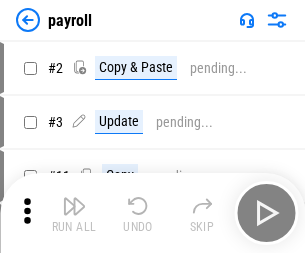 click at bounding box center [74, 206] 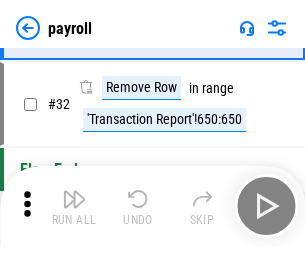 scroll, scrollTop: 247, scrollLeft: 0, axis: vertical 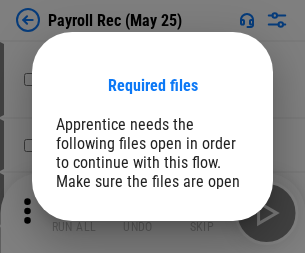 click on "Open" at bounding box center (209, 287) 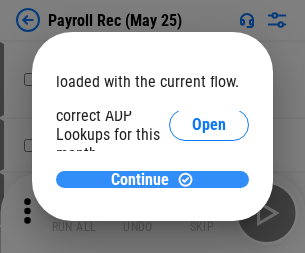 click on "Continue" at bounding box center (140, 180) 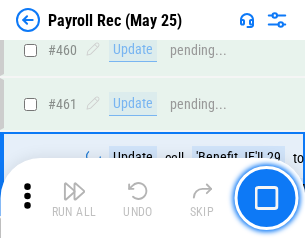 scroll, scrollTop: 10658, scrollLeft: 0, axis: vertical 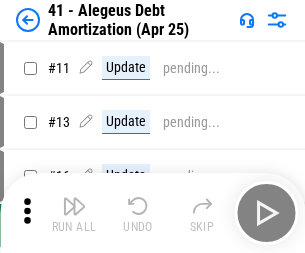 click at bounding box center (74, 206) 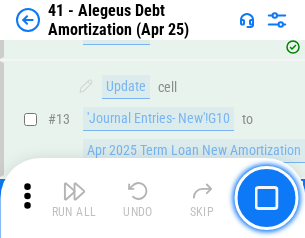 scroll, scrollTop: 247, scrollLeft: 0, axis: vertical 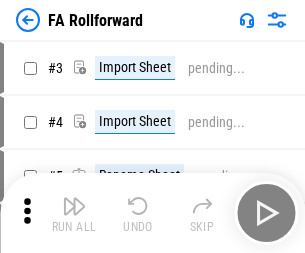 click at bounding box center [74, 206] 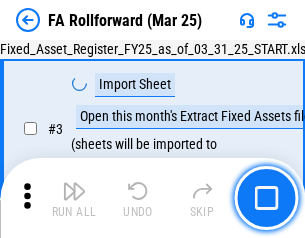 scroll, scrollTop: 184, scrollLeft: 0, axis: vertical 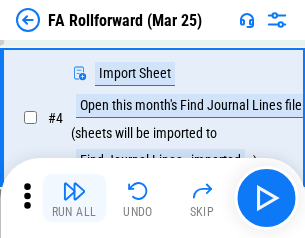 click at bounding box center [74, 191] 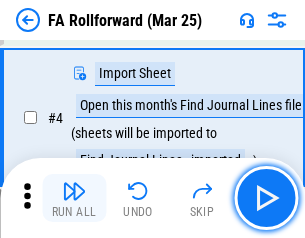 scroll, scrollTop: 313, scrollLeft: 0, axis: vertical 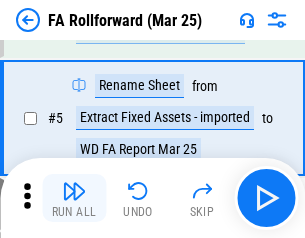 click at bounding box center [74, 191] 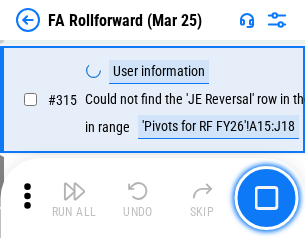 scroll, scrollTop: 9517, scrollLeft: 0, axis: vertical 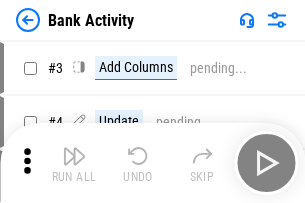 click at bounding box center (74, 156) 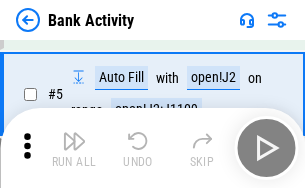 scroll, scrollTop: 106, scrollLeft: 0, axis: vertical 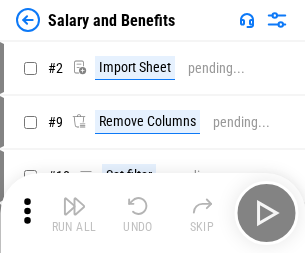 click at bounding box center [74, 206] 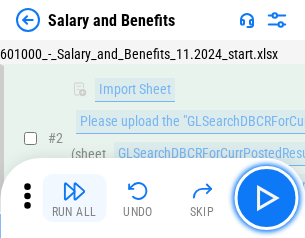 scroll, scrollTop: 145, scrollLeft: 0, axis: vertical 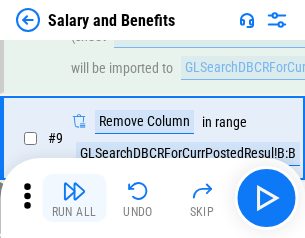 click at bounding box center [74, 191] 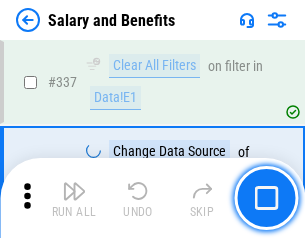 scroll, scrollTop: 9364, scrollLeft: 0, axis: vertical 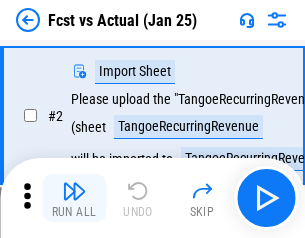 click at bounding box center (74, 191) 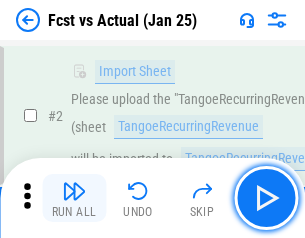 scroll, scrollTop: 187, scrollLeft: 0, axis: vertical 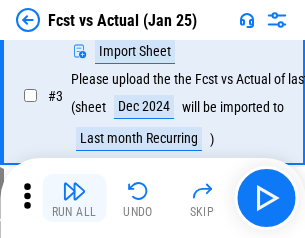 click at bounding box center (74, 191) 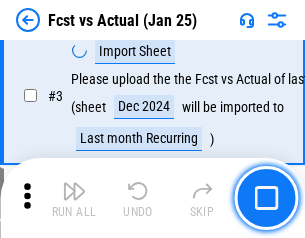 scroll, scrollTop: 300, scrollLeft: 0, axis: vertical 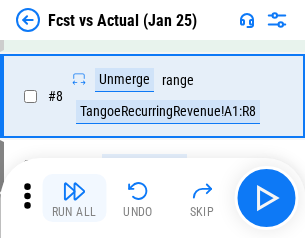 click at bounding box center [74, 191] 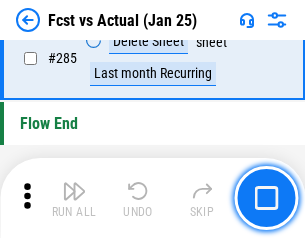 scroll, scrollTop: 9465, scrollLeft: 0, axis: vertical 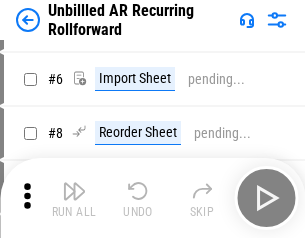 click at bounding box center (74, 191) 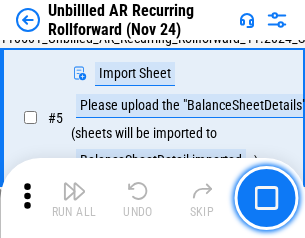 scroll, scrollTop: 188, scrollLeft: 0, axis: vertical 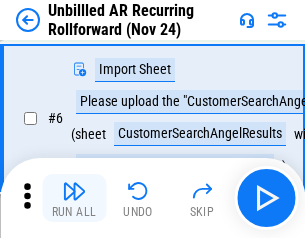 click at bounding box center (74, 191) 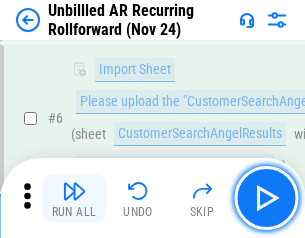 scroll, scrollTop: 322, scrollLeft: 0, axis: vertical 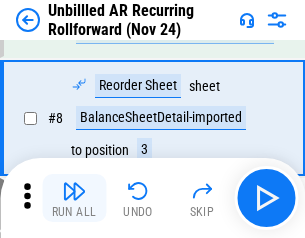 click at bounding box center [74, 191] 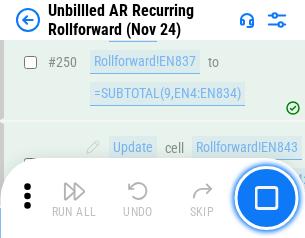 scroll, scrollTop: 6793, scrollLeft: 0, axis: vertical 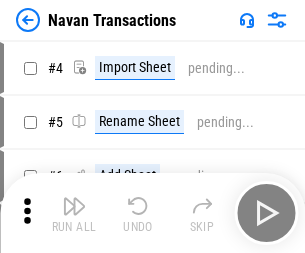 click at bounding box center (74, 206) 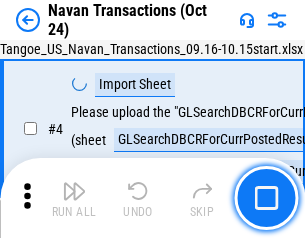 scroll, scrollTop: 168, scrollLeft: 0, axis: vertical 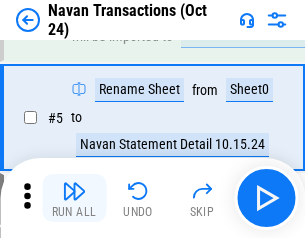 click at bounding box center [74, 191] 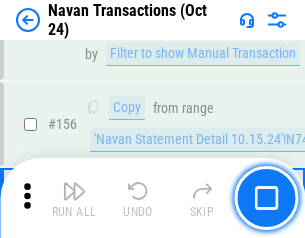 scroll, scrollTop: 6484, scrollLeft: 0, axis: vertical 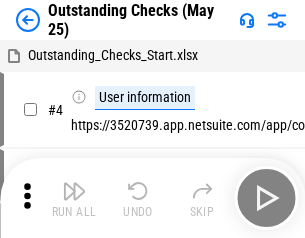 click at bounding box center [74, 191] 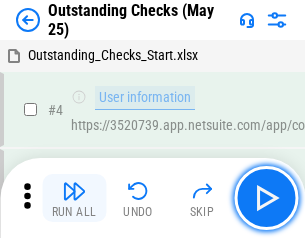 scroll, scrollTop: 209, scrollLeft: 0, axis: vertical 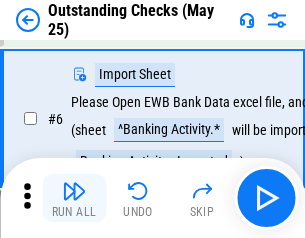 click at bounding box center (74, 191) 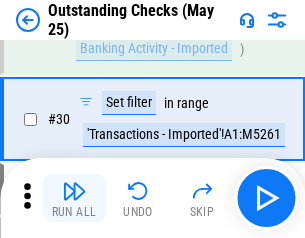 click at bounding box center [74, 191] 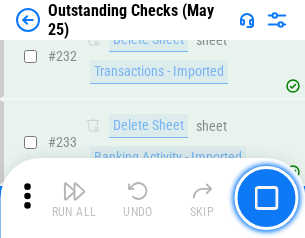 scroll, scrollTop: 6027, scrollLeft: 0, axis: vertical 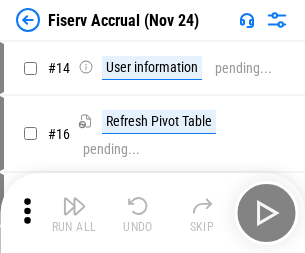 click at bounding box center [74, 206] 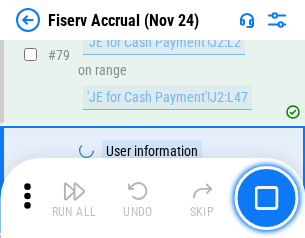 scroll, scrollTop: 2605, scrollLeft: 0, axis: vertical 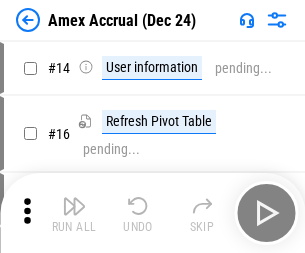click at bounding box center (74, 206) 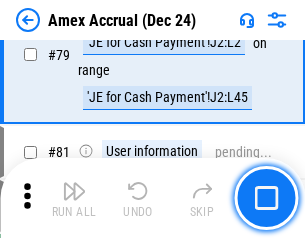 scroll, scrollTop: 2550, scrollLeft: 0, axis: vertical 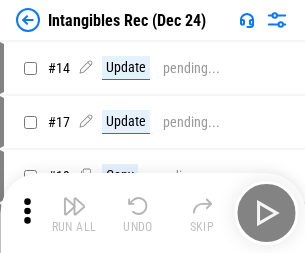 click at bounding box center [74, 206] 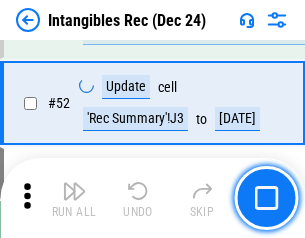 scroll, scrollTop: 779, scrollLeft: 0, axis: vertical 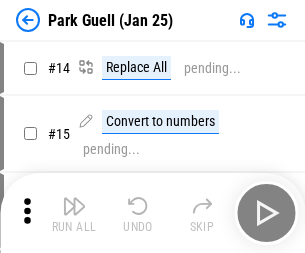 click at bounding box center [74, 206] 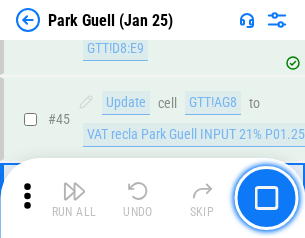 scroll, scrollTop: 2501, scrollLeft: 0, axis: vertical 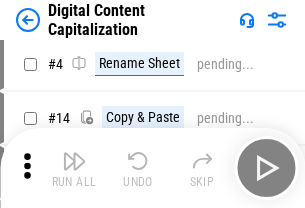 click at bounding box center [74, 161] 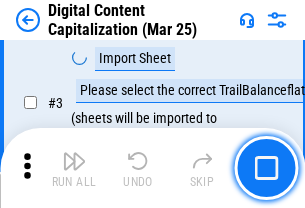scroll, scrollTop: 187, scrollLeft: 0, axis: vertical 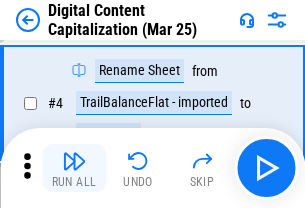 click at bounding box center (74, 161) 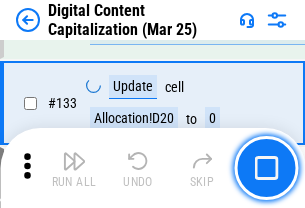 scroll, scrollTop: 2121, scrollLeft: 0, axis: vertical 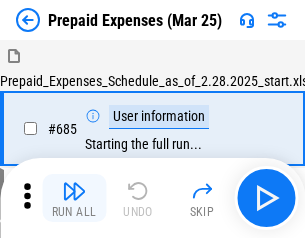 click at bounding box center (74, 191) 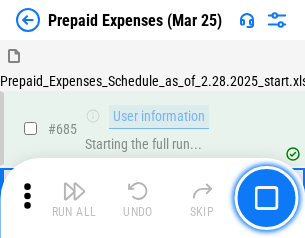 scroll, scrollTop: 4993, scrollLeft: 0, axis: vertical 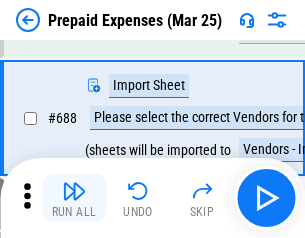 click at bounding box center (74, 191) 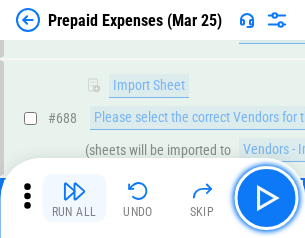 scroll, scrollTop: 5095, scrollLeft: 0, axis: vertical 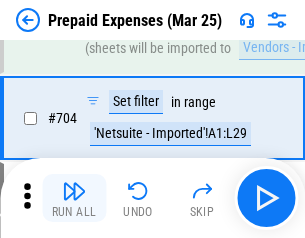 click at bounding box center (74, 191) 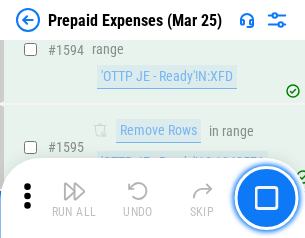 scroll, scrollTop: 18897, scrollLeft: 0, axis: vertical 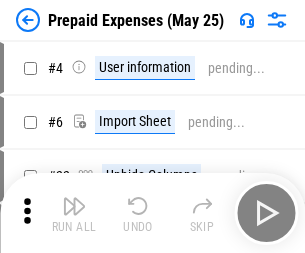 click at bounding box center [74, 206] 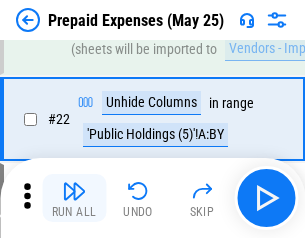 click at bounding box center [74, 191] 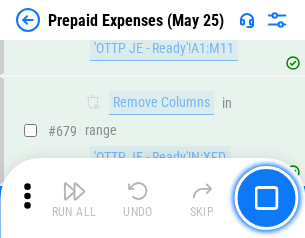 scroll, scrollTop: 6734, scrollLeft: 0, axis: vertical 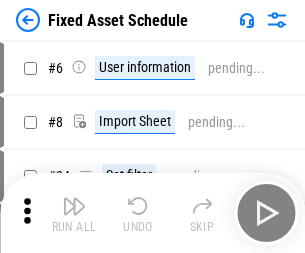click at bounding box center (74, 206) 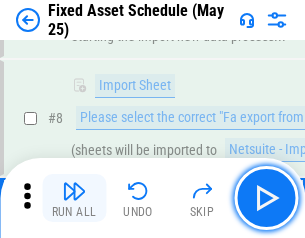 scroll, scrollTop: 210, scrollLeft: 0, axis: vertical 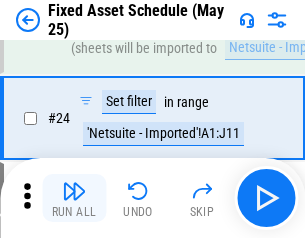 click at bounding box center (74, 191) 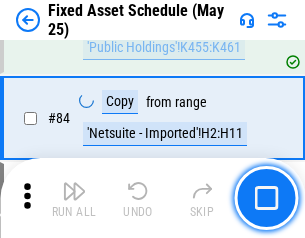 scroll, scrollTop: 2748, scrollLeft: 0, axis: vertical 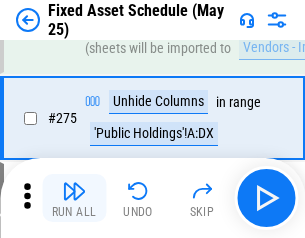 click at bounding box center [74, 191] 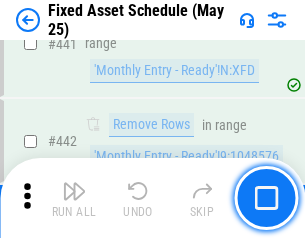 scroll, scrollTop: 8848, scrollLeft: 0, axis: vertical 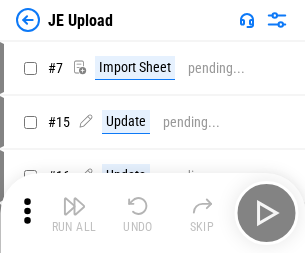 click at bounding box center [74, 206] 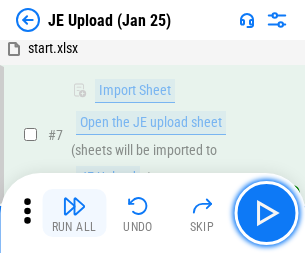 scroll, scrollTop: 145, scrollLeft: 0, axis: vertical 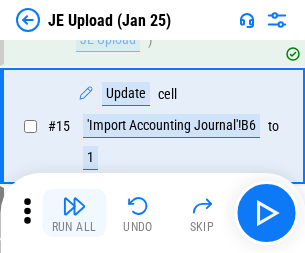 click at bounding box center [74, 206] 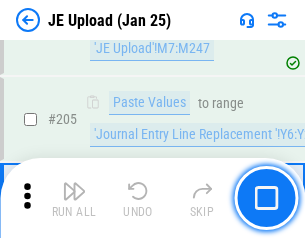 scroll, scrollTop: 4826, scrollLeft: 0, axis: vertical 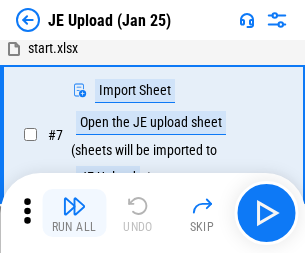 click at bounding box center [74, 206] 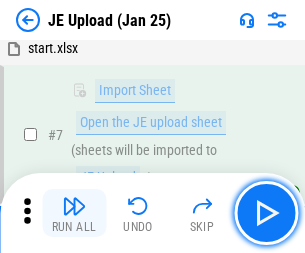 scroll, scrollTop: 145, scrollLeft: 0, axis: vertical 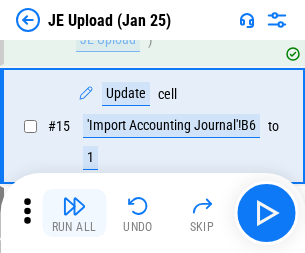 click at bounding box center (74, 206) 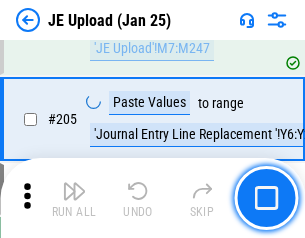 scroll, scrollTop: 4826, scrollLeft: 0, axis: vertical 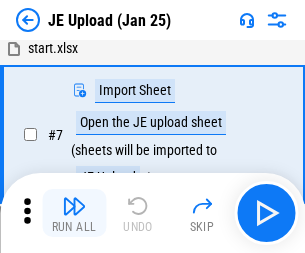 click at bounding box center [74, 206] 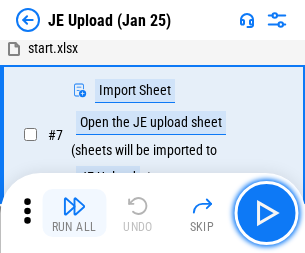 scroll, scrollTop: 145, scrollLeft: 0, axis: vertical 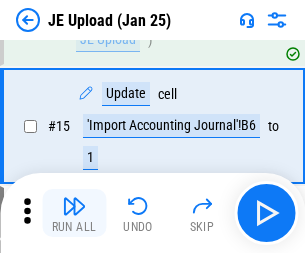 click at bounding box center [74, 206] 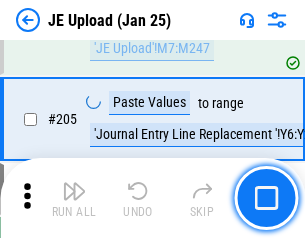 scroll, scrollTop: 4826, scrollLeft: 0, axis: vertical 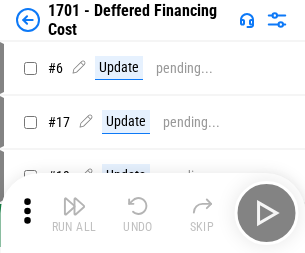 click at bounding box center [74, 206] 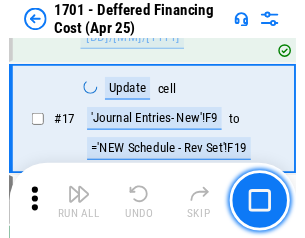 scroll, scrollTop: 247, scrollLeft: 0, axis: vertical 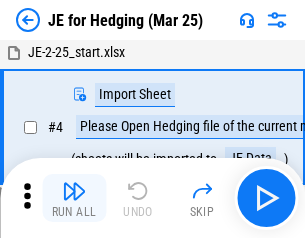 click at bounding box center [74, 191] 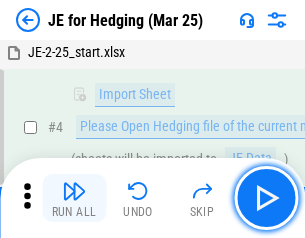 scroll, scrollTop: 113, scrollLeft: 0, axis: vertical 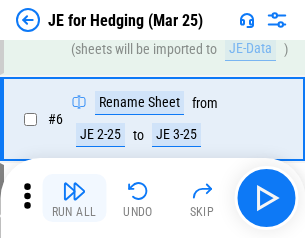 click at bounding box center [74, 191] 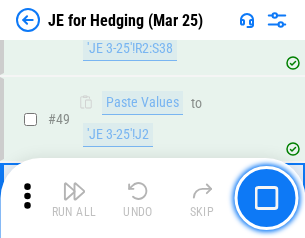 scroll, scrollTop: 1295, scrollLeft: 0, axis: vertical 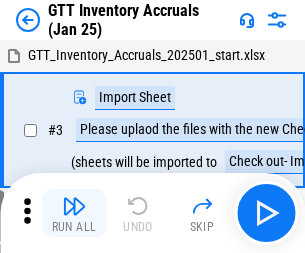 click at bounding box center (74, 206) 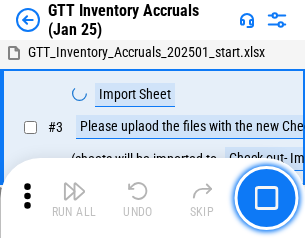 scroll, scrollTop: 129, scrollLeft: 0, axis: vertical 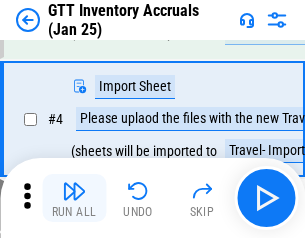 click at bounding box center (74, 191) 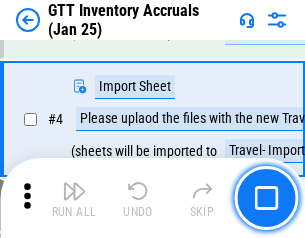 scroll, scrollTop: 231, scrollLeft: 0, axis: vertical 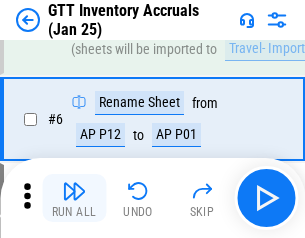 click at bounding box center (74, 191) 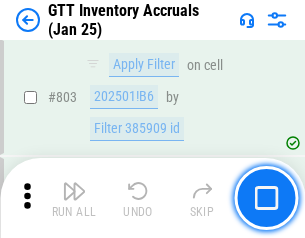 scroll, scrollTop: 15134, scrollLeft: 0, axis: vertical 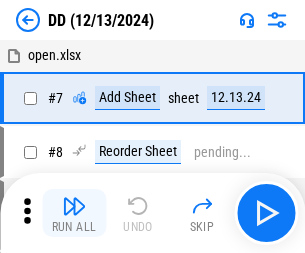 click at bounding box center (74, 206) 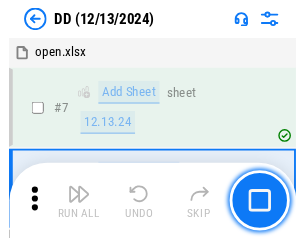 scroll, scrollTop: 201, scrollLeft: 0, axis: vertical 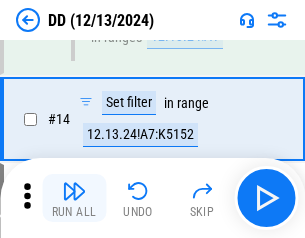 click at bounding box center [74, 191] 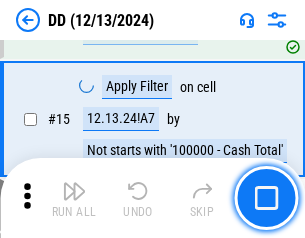 scroll, scrollTop: 521, scrollLeft: 0, axis: vertical 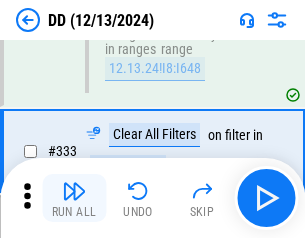 click at bounding box center (74, 191) 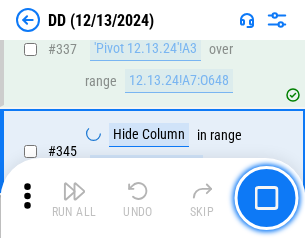 scroll, scrollTop: 9296, scrollLeft: 0, axis: vertical 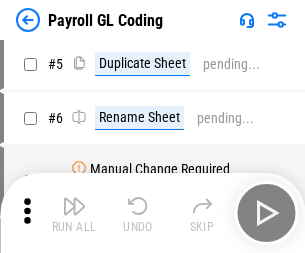 click at bounding box center (74, 206) 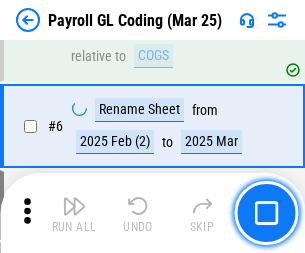 scroll, scrollTop: 233, scrollLeft: 0, axis: vertical 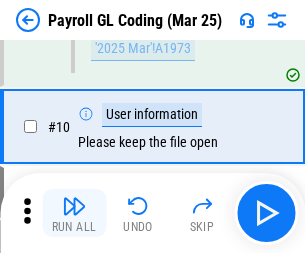 click at bounding box center [74, 206] 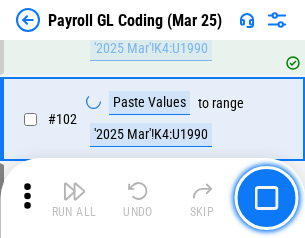 scroll, scrollTop: 4684, scrollLeft: 0, axis: vertical 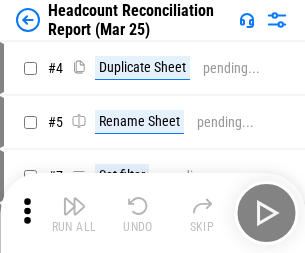 click at bounding box center [74, 206] 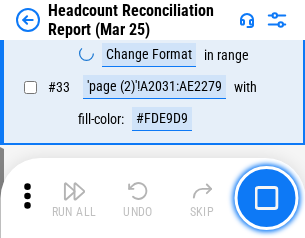 scroll, scrollTop: 1834, scrollLeft: 0, axis: vertical 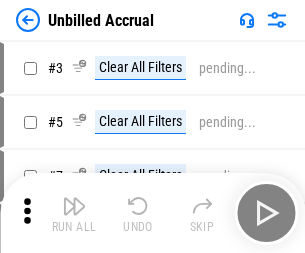 click at bounding box center [74, 206] 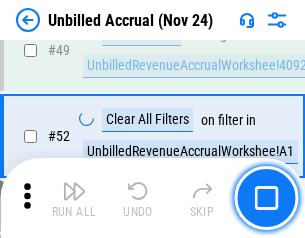scroll, scrollTop: 1814, scrollLeft: 0, axis: vertical 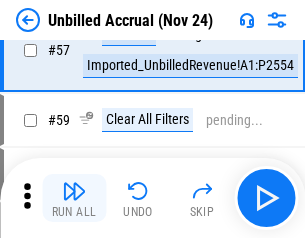 click at bounding box center (74, 191) 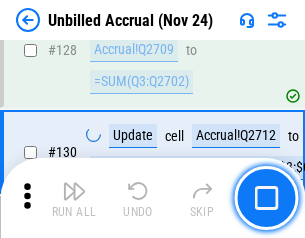 scroll, scrollTop: 5934, scrollLeft: 0, axis: vertical 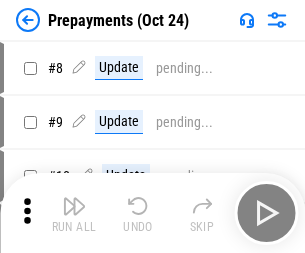 click at bounding box center (74, 206) 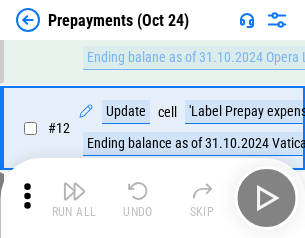 scroll, scrollTop: 125, scrollLeft: 0, axis: vertical 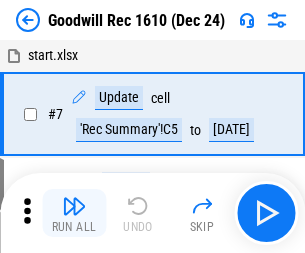 click at bounding box center (74, 206) 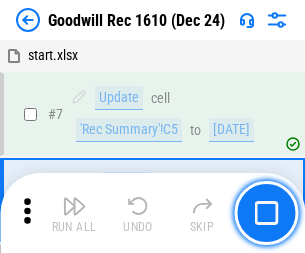 scroll, scrollTop: 342, scrollLeft: 0, axis: vertical 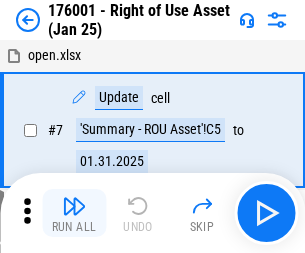 click at bounding box center [74, 206] 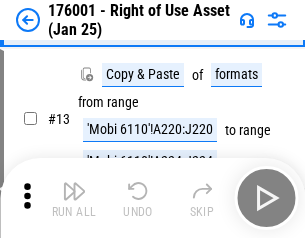 scroll, scrollTop: 129, scrollLeft: 0, axis: vertical 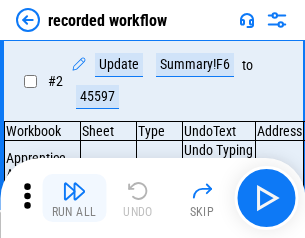 click at bounding box center [74, 191] 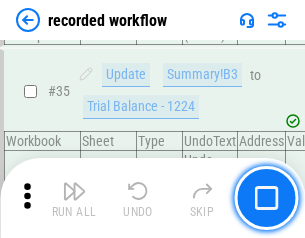 scroll, scrollTop: 6251, scrollLeft: 0, axis: vertical 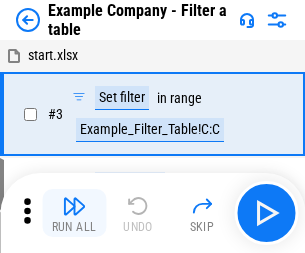 click at bounding box center [74, 206] 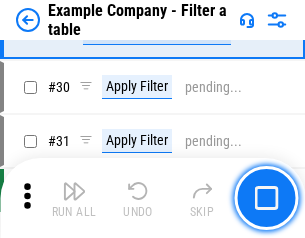 scroll, scrollTop: 1837, scrollLeft: 0, axis: vertical 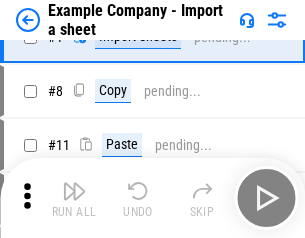 click at bounding box center (74, 191) 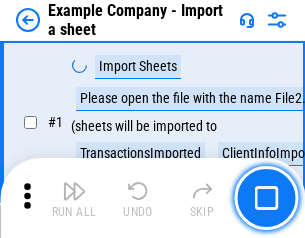 scroll, scrollTop: 168, scrollLeft: 0, axis: vertical 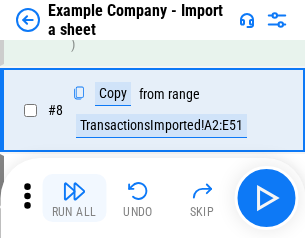 click at bounding box center [74, 191] 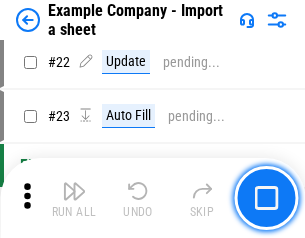 scroll, scrollTop: 426, scrollLeft: 0, axis: vertical 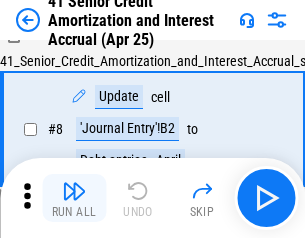 click at bounding box center (74, 191) 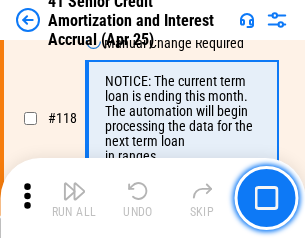 scroll, scrollTop: 1865, scrollLeft: 0, axis: vertical 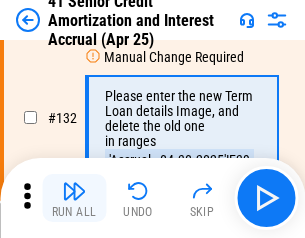 click at bounding box center [74, 191] 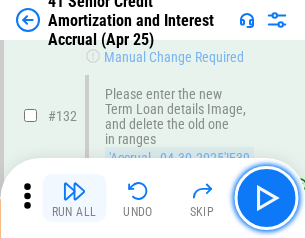 scroll, scrollTop: 2045, scrollLeft: 0, axis: vertical 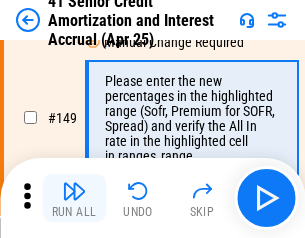 click at bounding box center [74, 191] 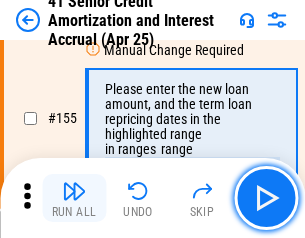 click at bounding box center [74, 191] 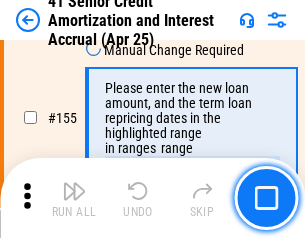scroll, scrollTop: 2363, scrollLeft: 0, axis: vertical 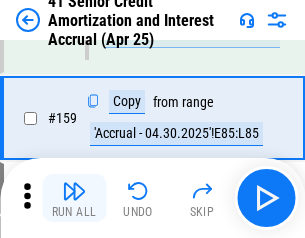 click at bounding box center (74, 191) 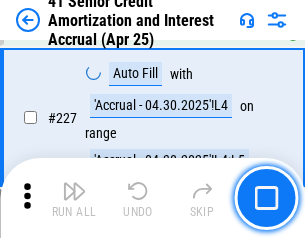 scroll, scrollTop: 4404, scrollLeft: 0, axis: vertical 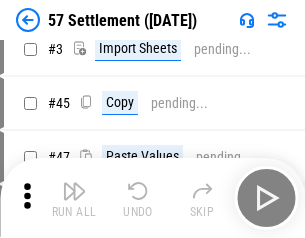 click at bounding box center (74, 191) 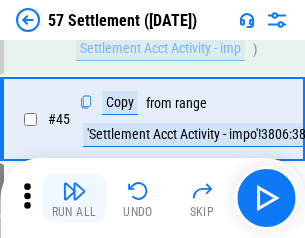 click at bounding box center (74, 191) 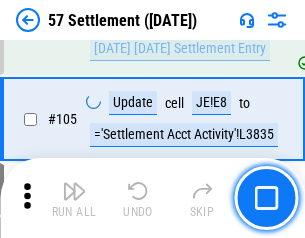 scroll, scrollTop: 1263, scrollLeft: 0, axis: vertical 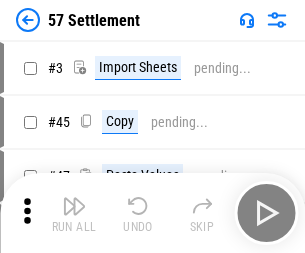 click at bounding box center (74, 206) 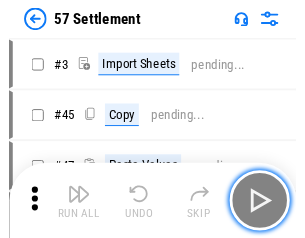 scroll, scrollTop: 19, scrollLeft: 0, axis: vertical 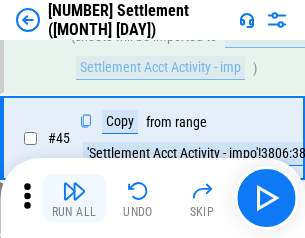 click at bounding box center [74, 191] 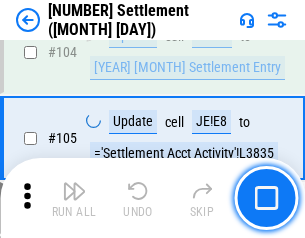 scroll, scrollTop: 1263, scrollLeft: 0, axis: vertical 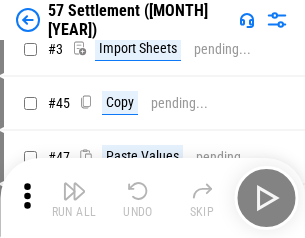 click at bounding box center (74, 191) 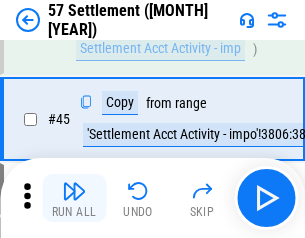 click at bounding box center [74, 191] 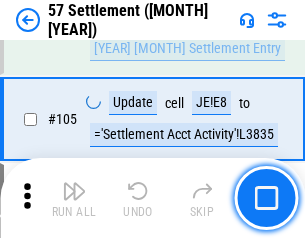 scroll, scrollTop: 1263, scrollLeft: 0, axis: vertical 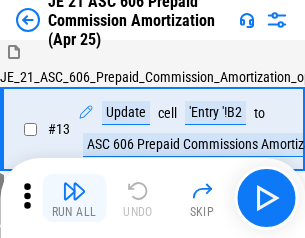 click at bounding box center [74, 191] 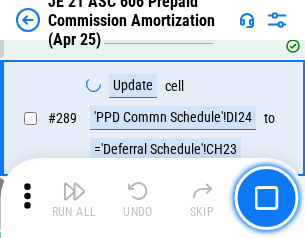 scroll, scrollTop: 3680, scrollLeft: 0, axis: vertical 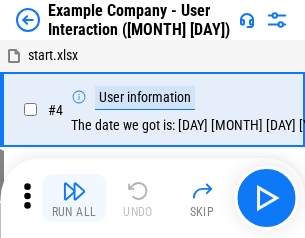 click at bounding box center [74, 191] 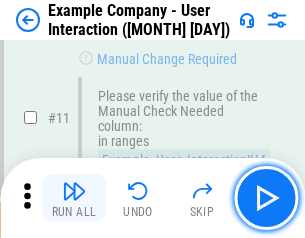 scroll, scrollTop: 433, scrollLeft: 0, axis: vertical 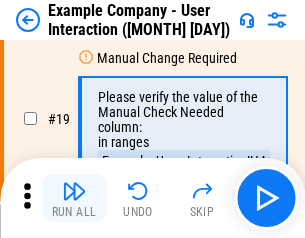 click at bounding box center (74, 191) 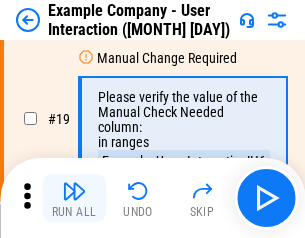 click at bounding box center [74, 191] 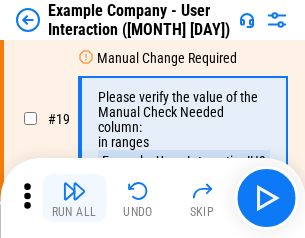click at bounding box center [74, 191] 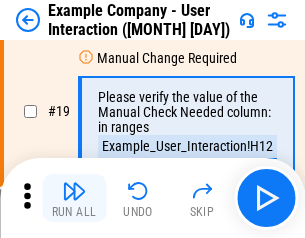 click at bounding box center (74, 191) 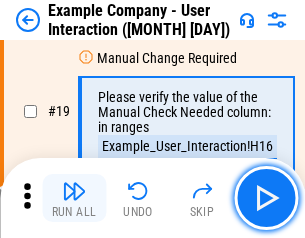click at bounding box center (74, 191) 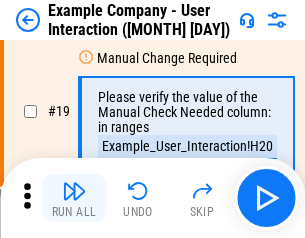click at bounding box center [74, 191] 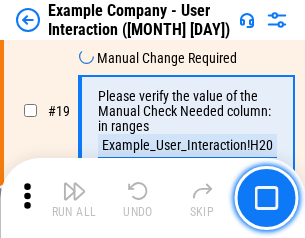 scroll, scrollTop: 537, scrollLeft: 0, axis: vertical 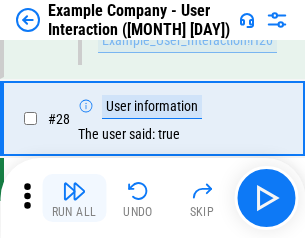 click at bounding box center [74, 191] 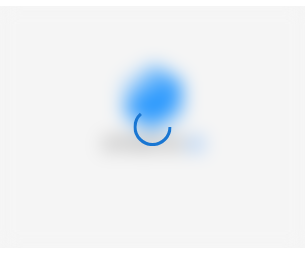 scroll, scrollTop: 0, scrollLeft: 0, axis: both 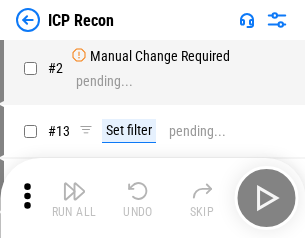 click at bounding box center (74, 191) 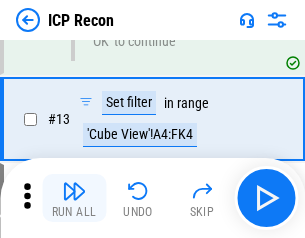 click at bounding box center (74, 191) 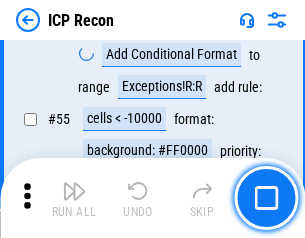 scroll, scrollTop: 1743, scrollLeft: 0, axis: vertical 